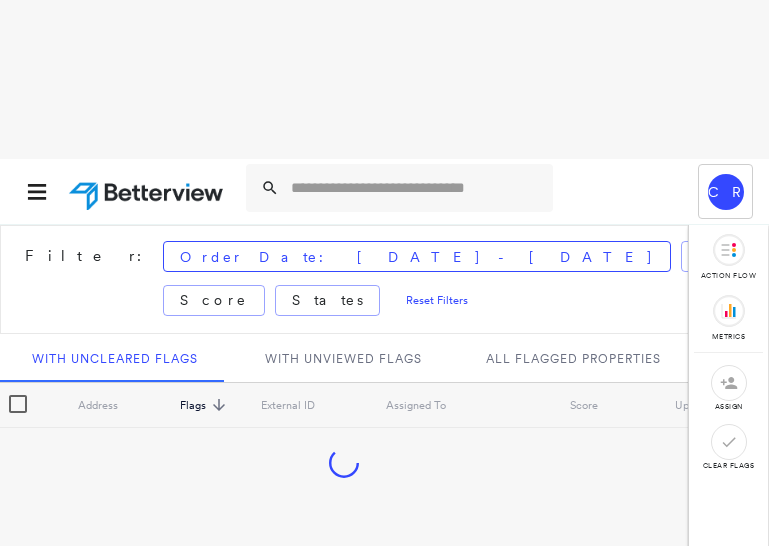 scroll, scrollTop: 0, scrollLeft: 0, axis: both 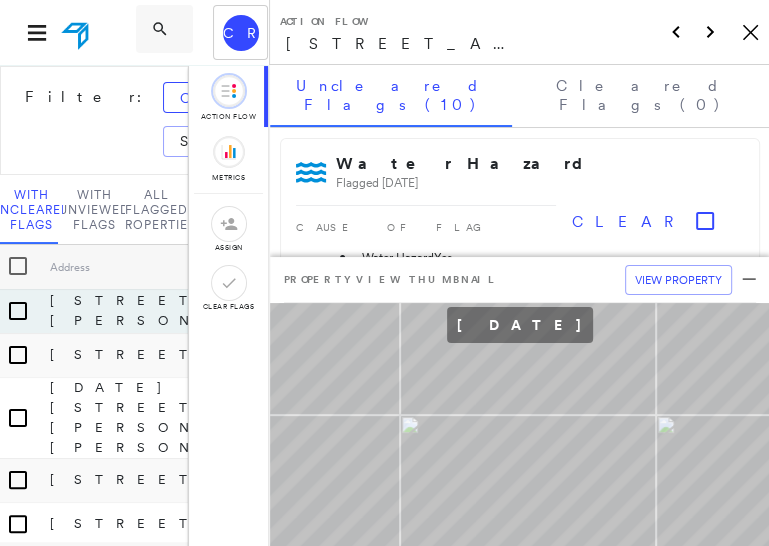 click on "Icon_Closemodal" 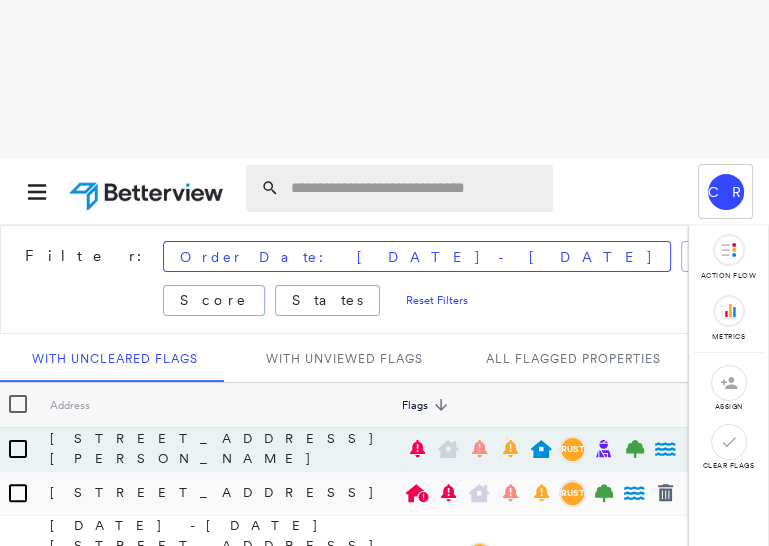 click at bounding box center [416, 188] 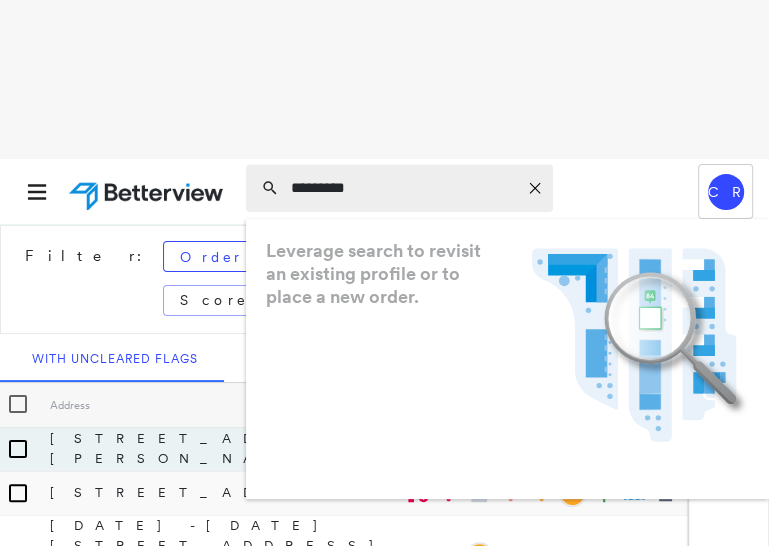 type on "*********" 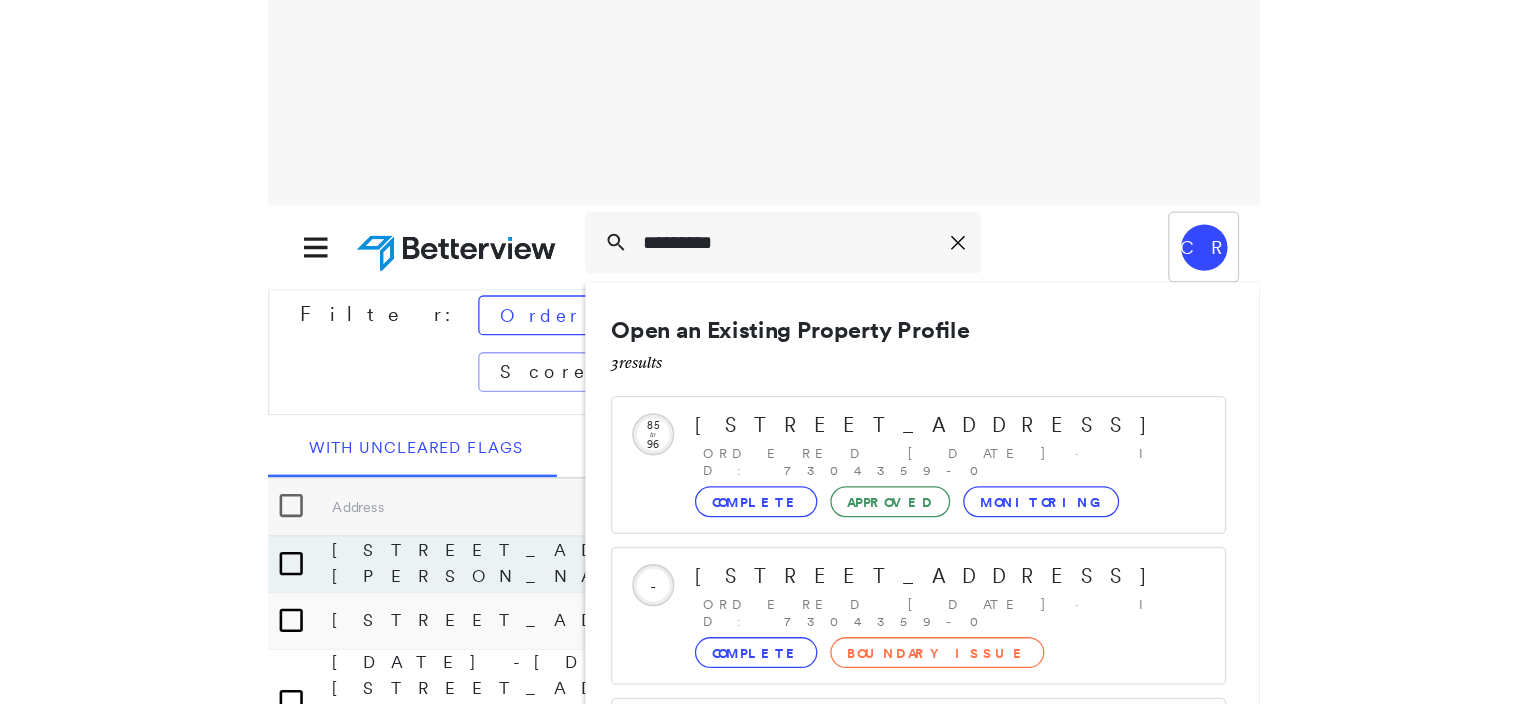 scroll, scrollTop: 0, scrollLeft: 0, axis: both 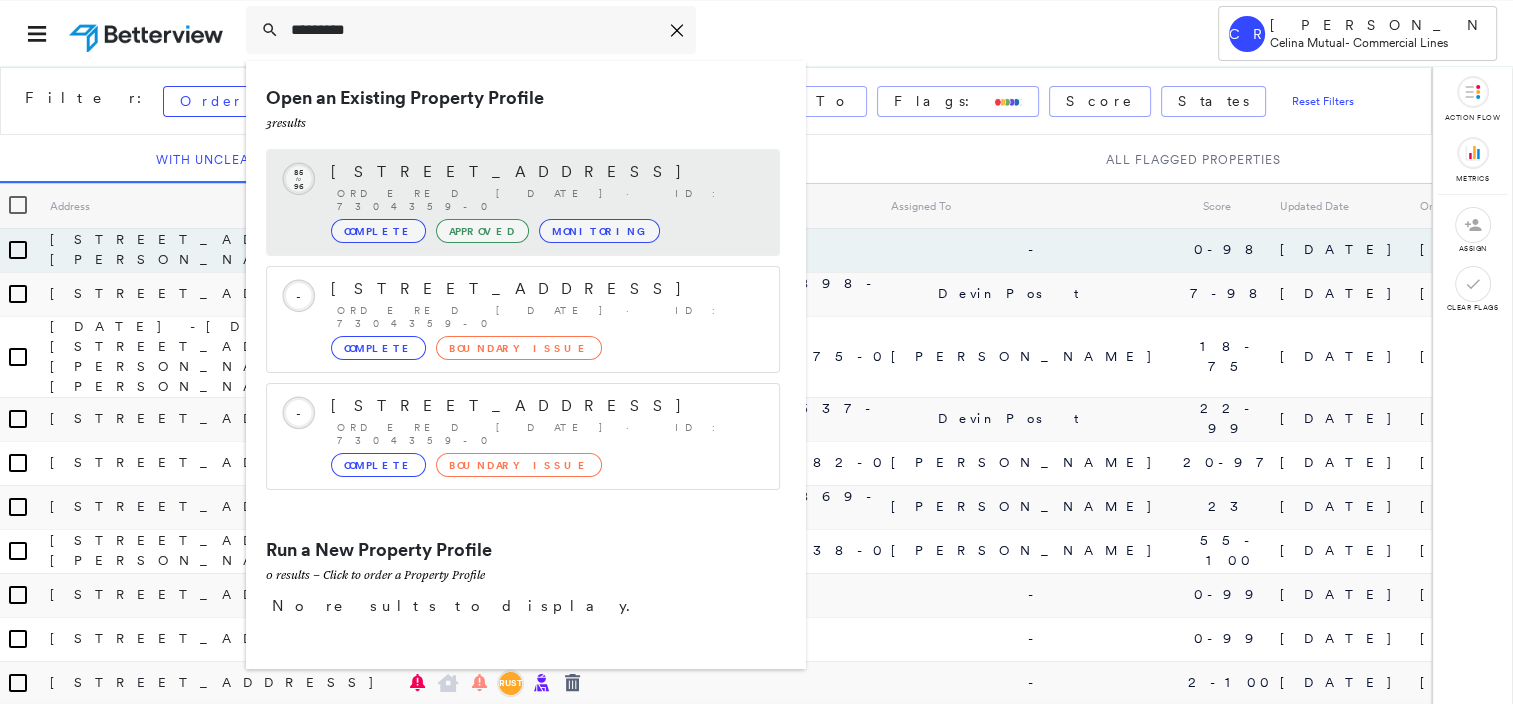 click on "[STREET_ADDRESS] Ordered [DATE] · ID: 7304359-0 Complete Approved Monitoring" at bounding box center [545, 202] 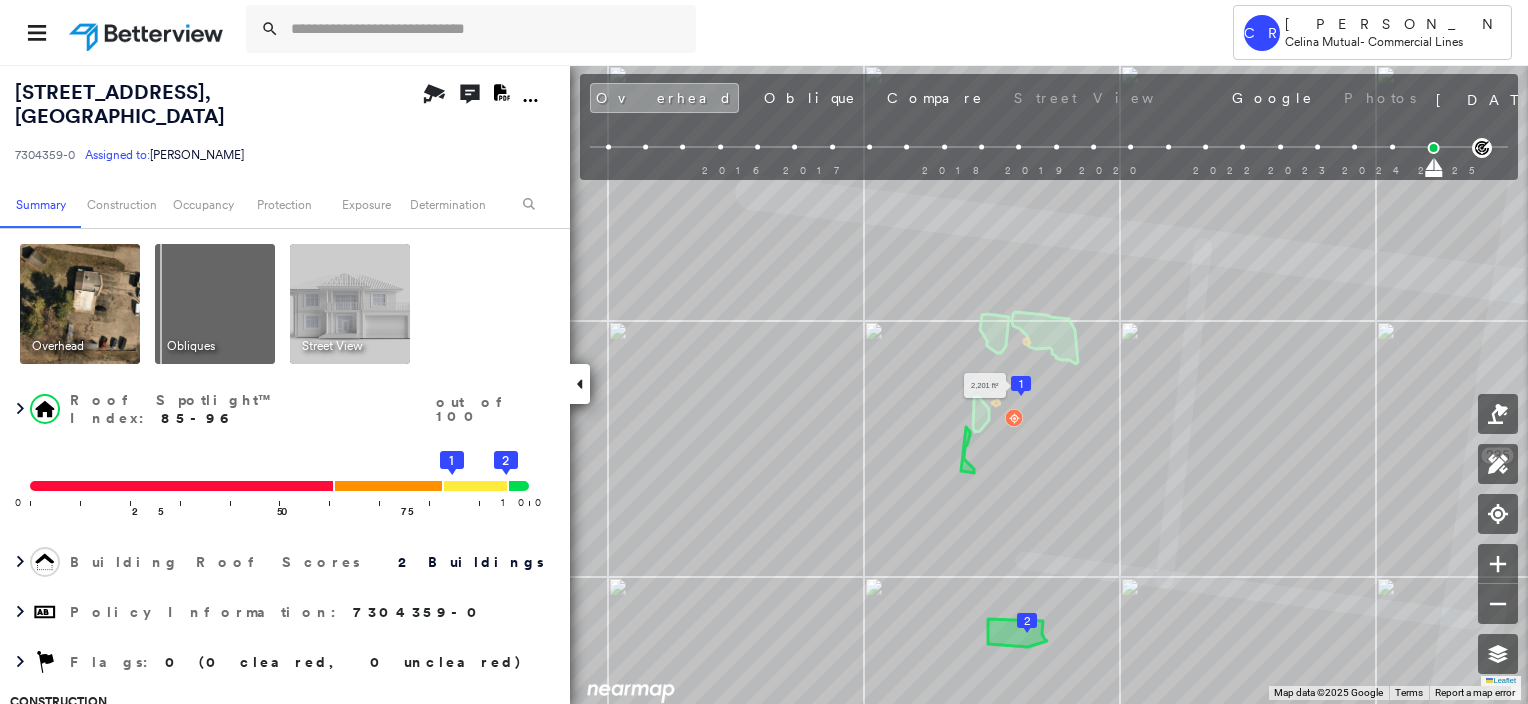 click on "1" at bounding box center [1021, 384] 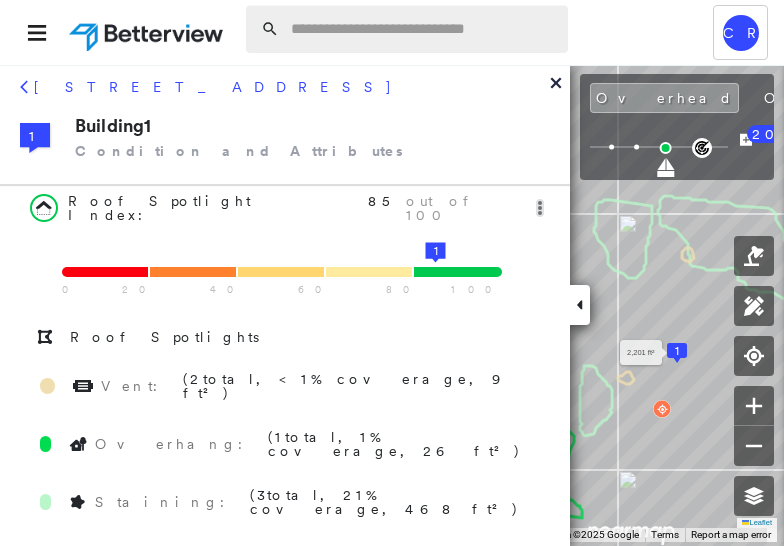 click at bounding box center [423, 29] 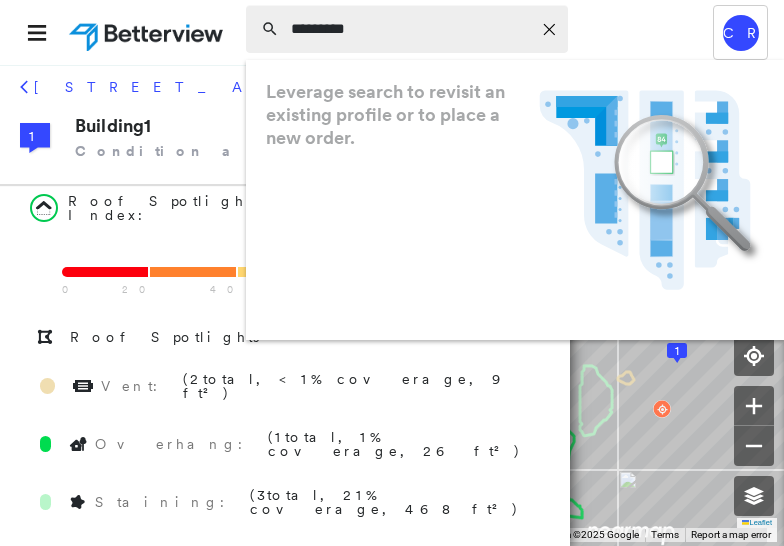 type on "*********" 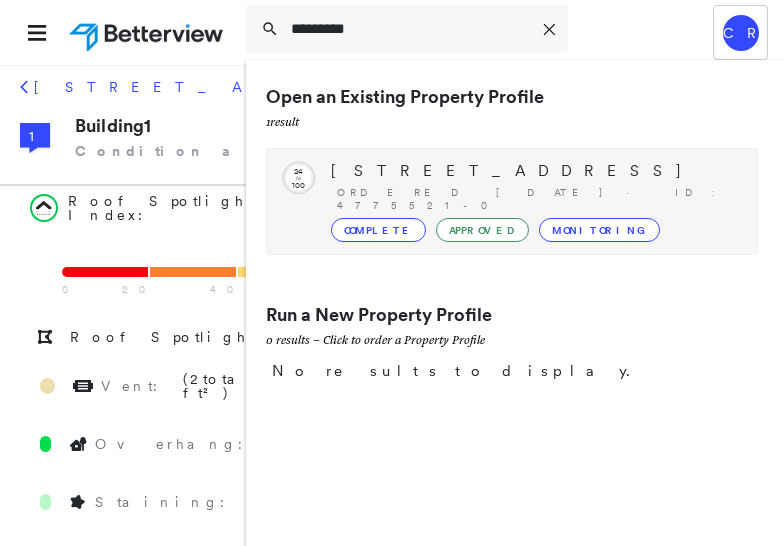 click on "[STREET_ADDRESS]" at bounding box center (534, 171) 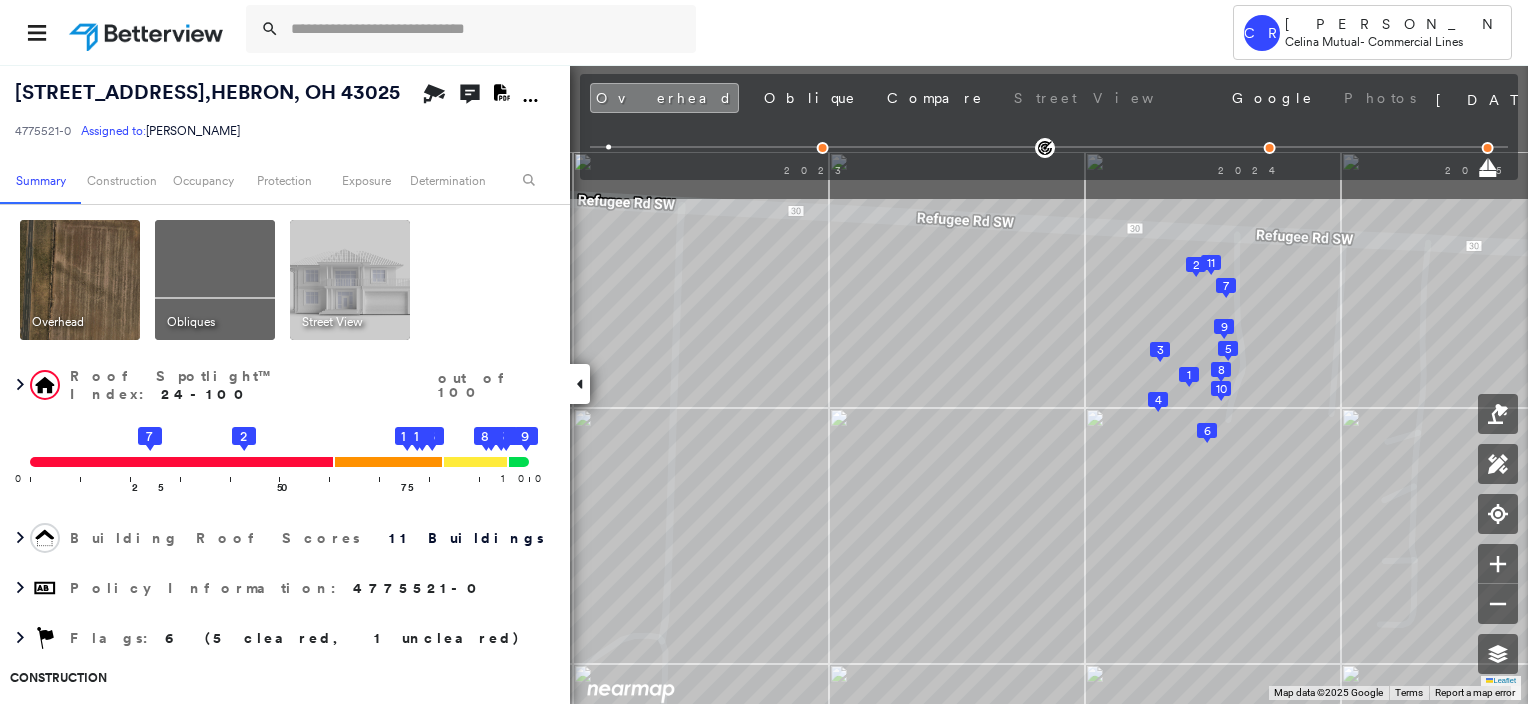 click on "Tower [PERSON_NAME] [PERSON_NAME] Mutual  -   Commercial Lines [STREET_ADDRESS] 4775521-0 Assigned to:  [PERSON_NAME] Assigned to:  [PERSON_NAME] 4775521-0 Assigned to:  [PERSON_NAME] Open Comments Download PDF Report Summary Construction Occupancy Protection Exposure Determination Overhead Obliques Street View Roof Spotlight™ Index :  24-100 out of 100 0 100 25 7 50 2 75 4 3 11 10 8 9 6 5 1 Building Roof Scores 11 Buildings Policy Information :  4775521-0 Flags :  6 (5 cleared, 1 uncleared) Construction Roof Spotlights :  Rust, Staining, Overhang, Vent Property Features :  Boat, Playground, Cracked Pavement Roof Size & Shape :  11 buildings  Occupancy Place Detail Google - Places National Registry of Historic Places TripAdvisor - Nearest Locations Smarty Streets - Surrounding Properties Protection US Fire Administration: Nearest Fire Stations Exposure Additional Perils FEMA Risk Index Determination Flags :  6 (5 cleared, 1 uncleared) Uncleared Flags (1) Cleared Flags  (5) Flagged [DATE]" at bounding box center [764, 352] 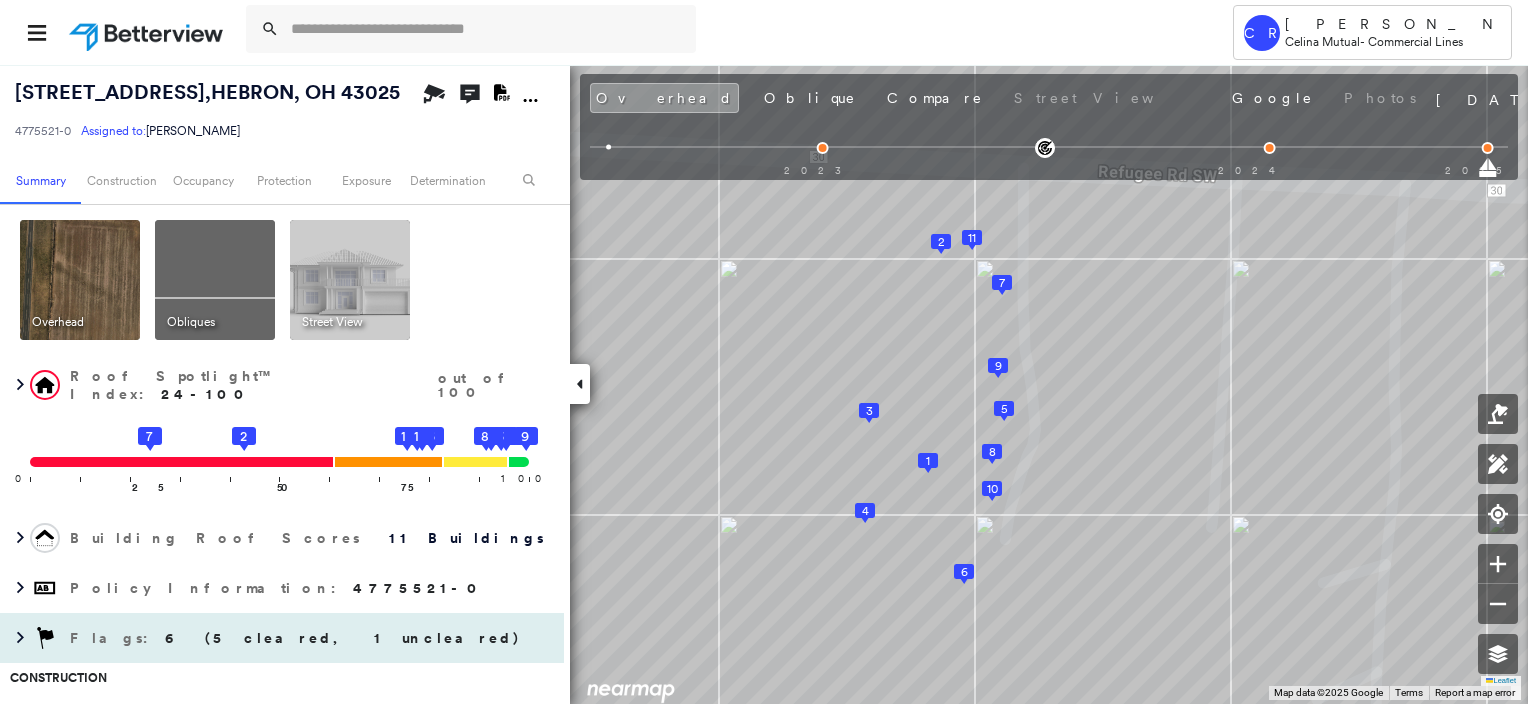 click on "6 (5 cleared, 1 uncleared)" at bounding box center [343, 638] 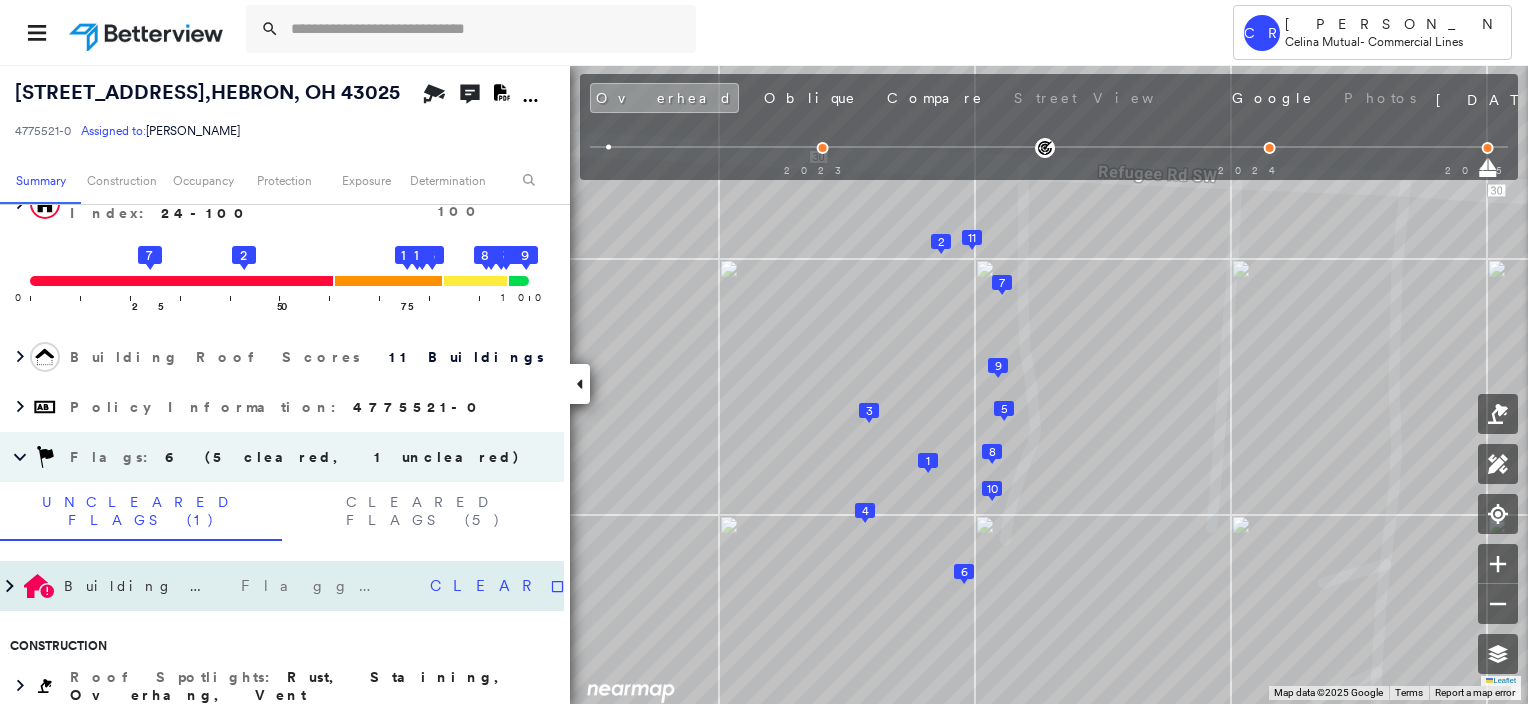 scroll, scrollTop: 200, scrollLeft: 0, axis: vertical 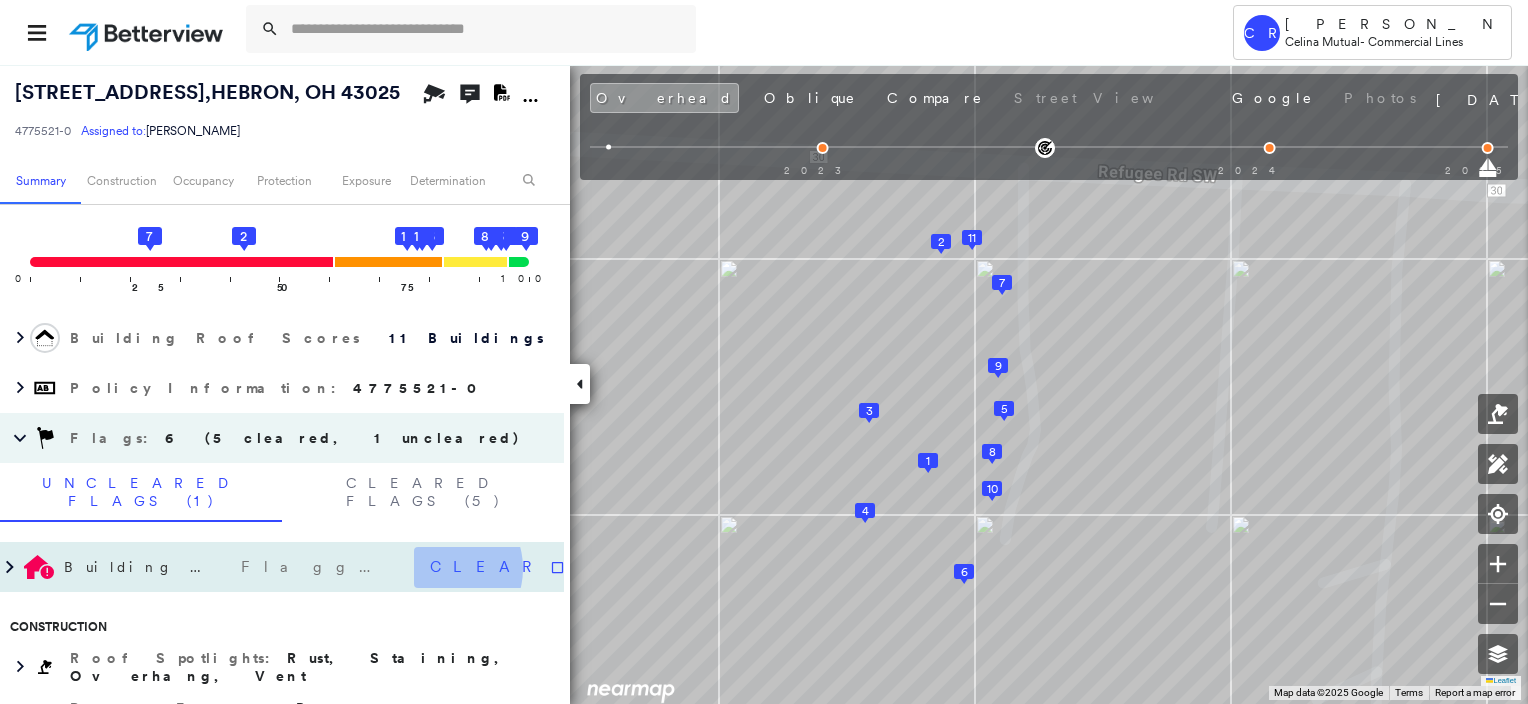 click on "Clear" at bounding box center (487, 567) 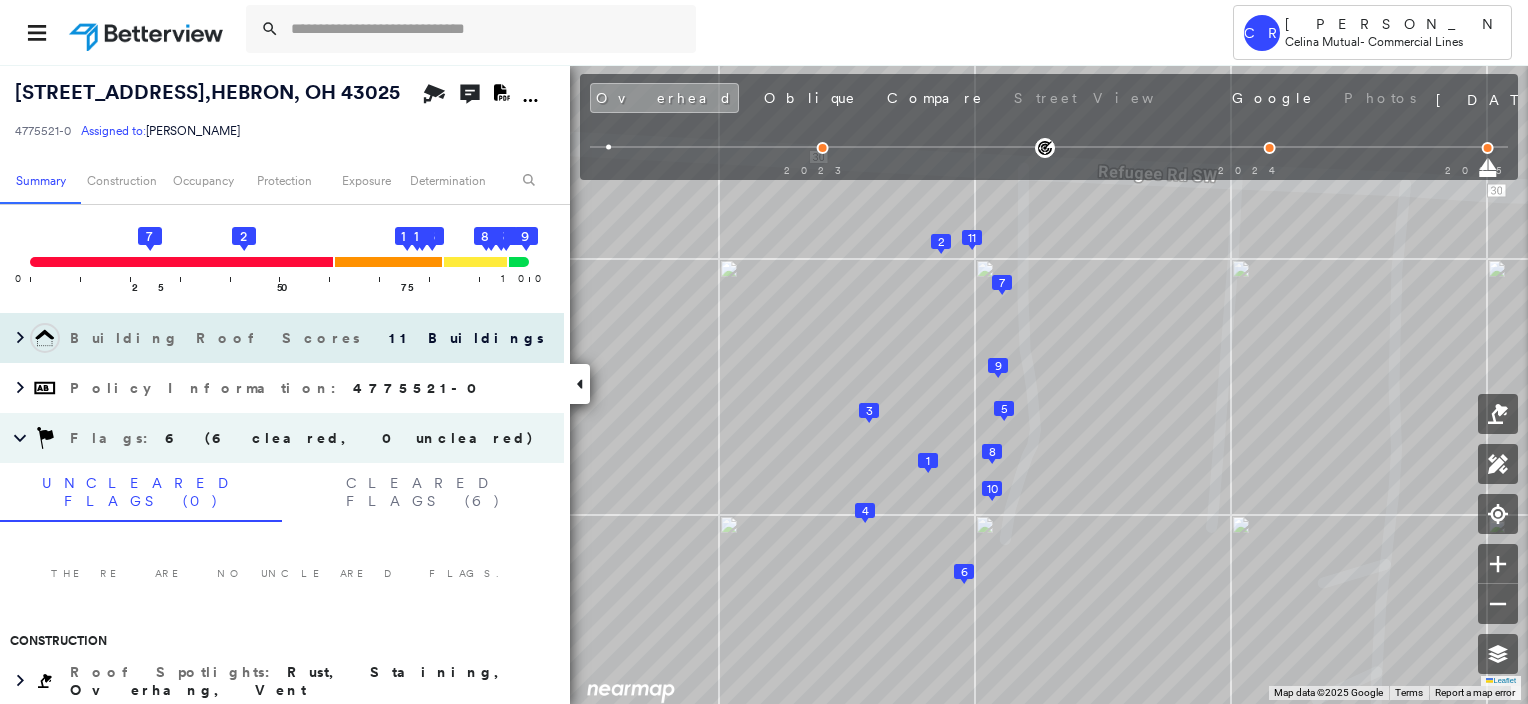 click on "Building Roof Scores" at bounding box center [217, 338] 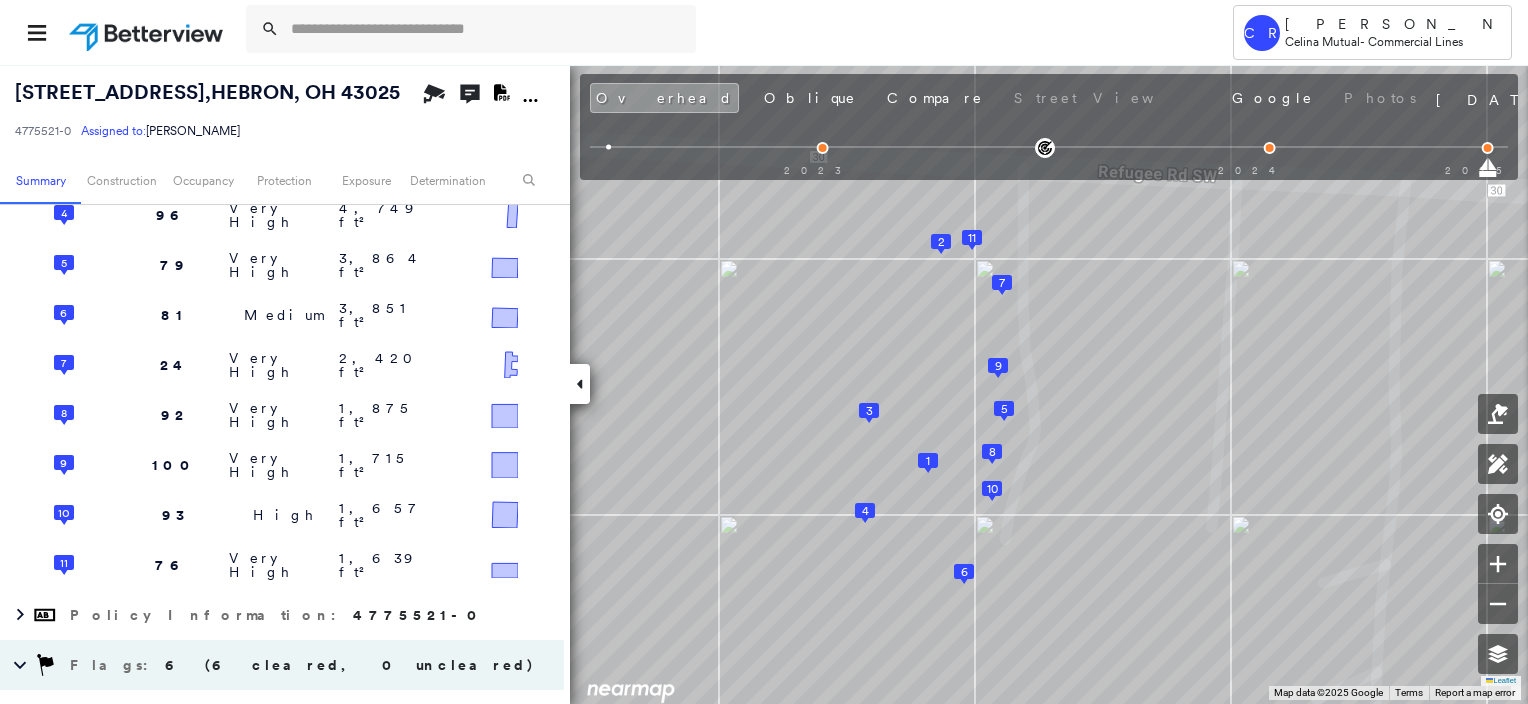 scroll, scrollTop: 600, scrollLeft: 0, axis: vertical 